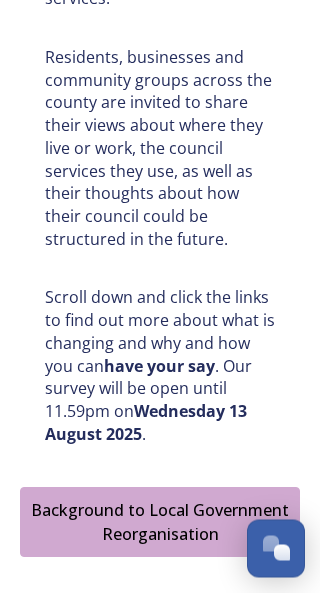scroll, scrollTop: 1114, scrollLeft: 0, axis: vertical 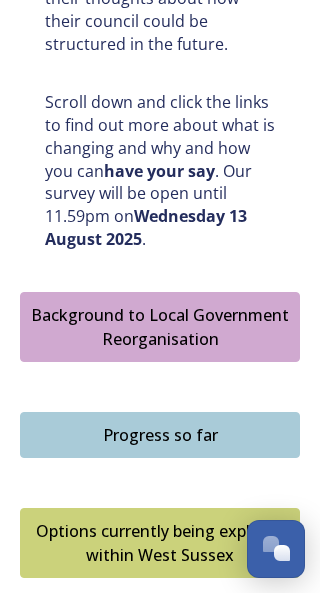 click on "Background to Local Government Reorganisation" at bounding box center [160, 327] 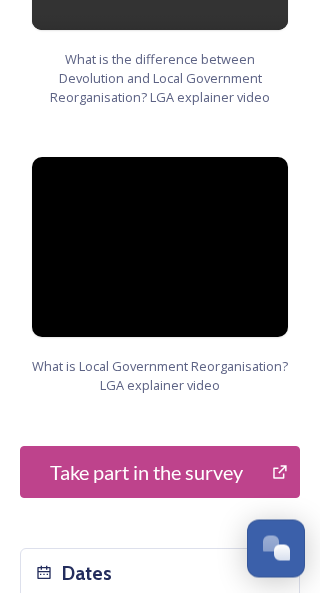 scroll, scrollTop: 3151, scrollLeft: 0, axis: vertical 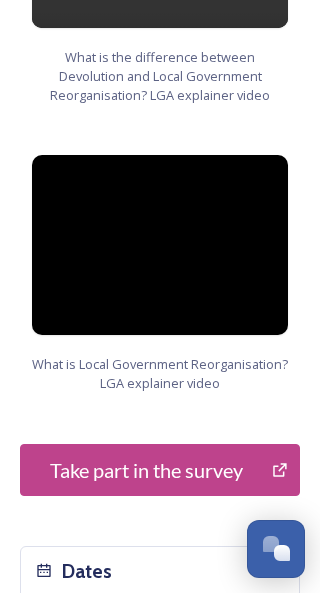 click on "Take part in the survey" at bounding box center (160, 470) 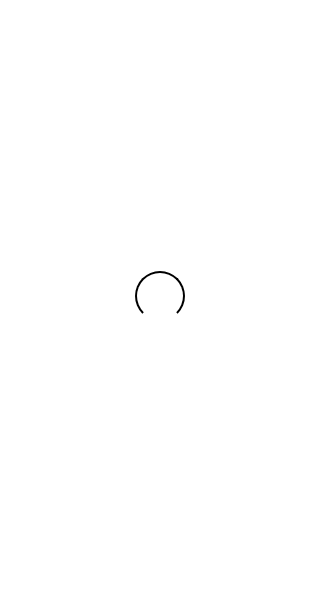 scroll, scrollTop: 0, scrollLeft: 0, axis: both 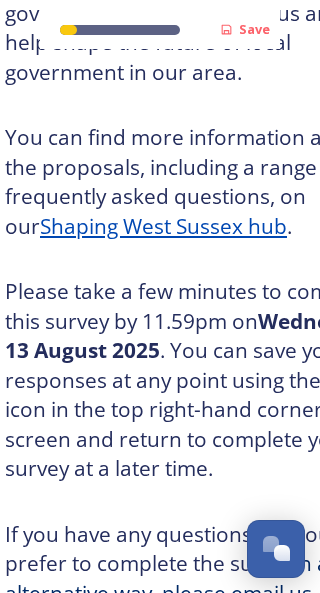 click on "Shaping West Sussex hub" at bounding box center (163, 226) 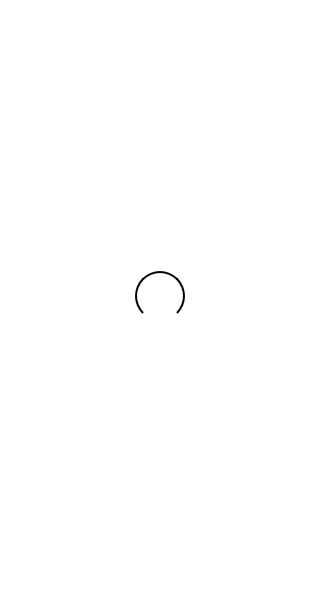 scroll, scrollTop: 0, scrollLeft: 0, axis: both 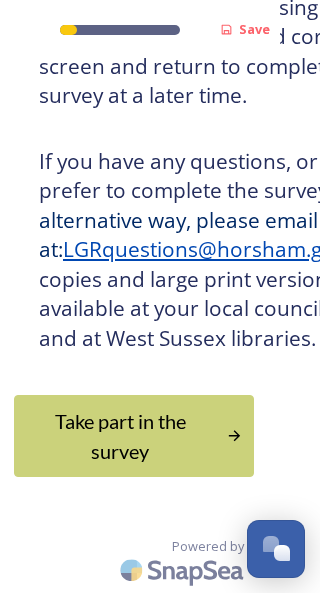 click on "Take part in the survey" at bounding box center [120, 436] 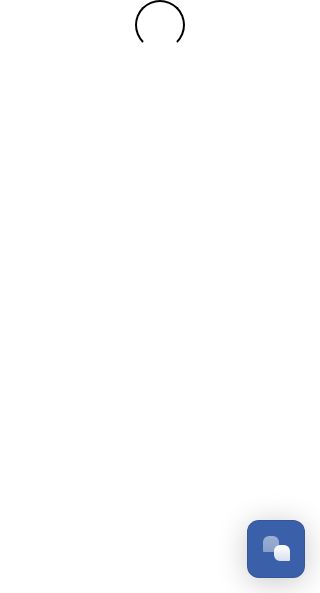 scroll, scrollTop: 0, scrollLeft: 0, axis: both 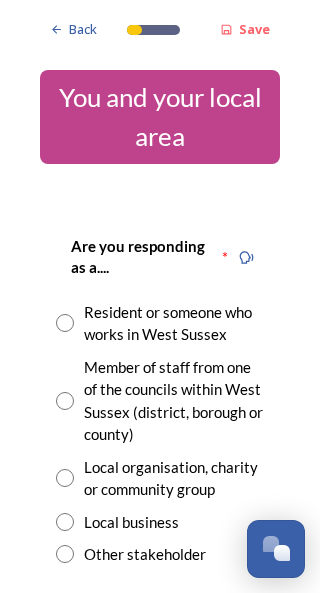 click on "Resident or someone who works in West Sussex" at bounding box center [160, 323] 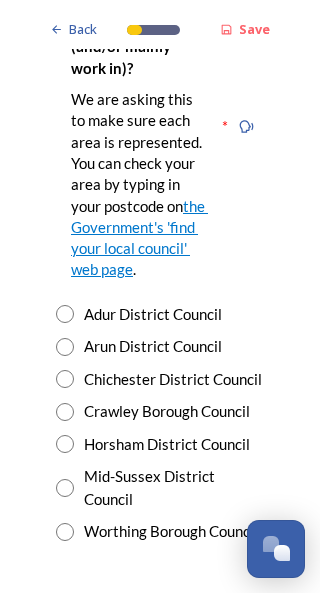 scroll, scrollTop: 686, scrollLeft: 0, axis: vertical 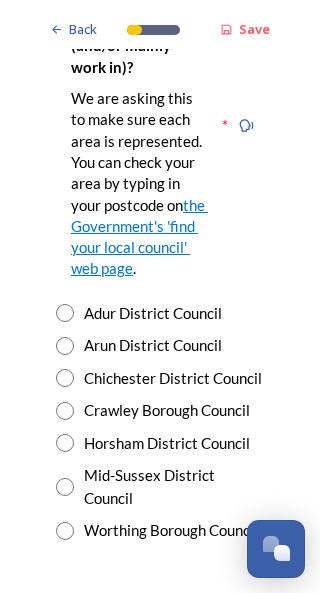 click on "Horsham District Council" at bounding box center (160, 443) 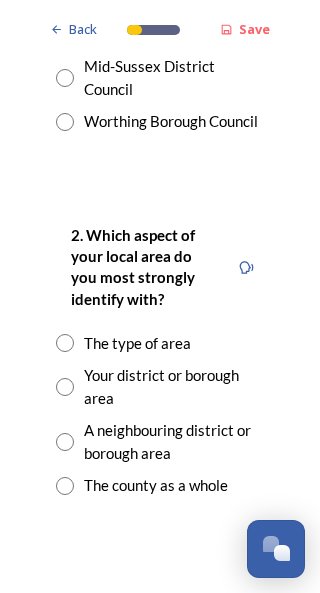 scroll, scrollTop: 1098, scrollLeft: 0, axis: vertical 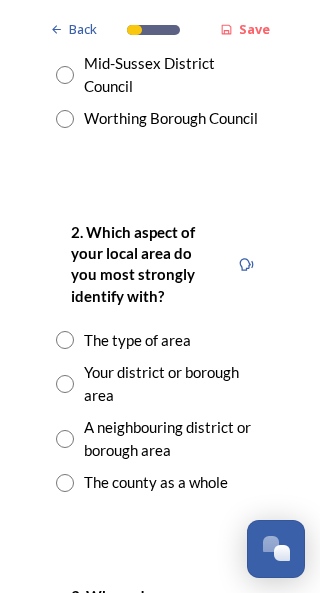 click at bounding box center [65, 384] 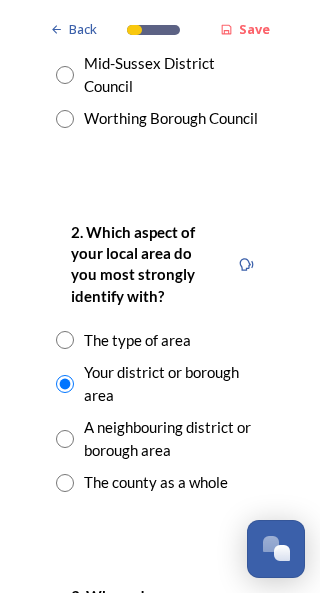 click on "The type of area" at bounding box center [160, 340] 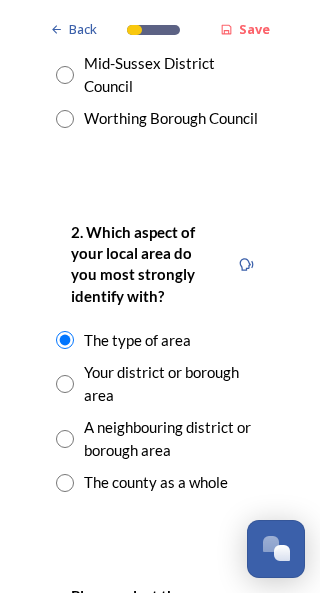 click on "Your district or borough area" at bounding box center [160, 383] 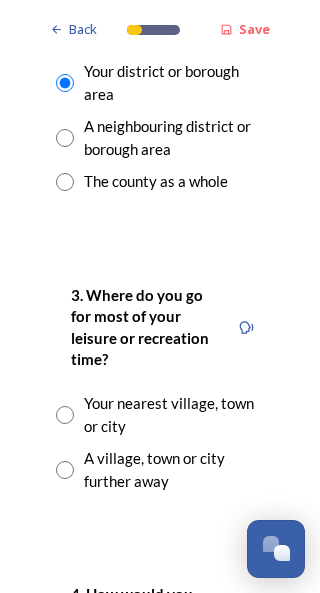 scroll, scrollTop: 1408, scrollLeft: 0, axis: vertical 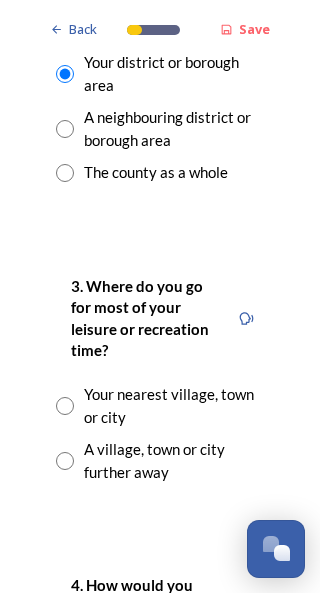 click on "Your nearest village, town or city" at bounding box center [160, 405] 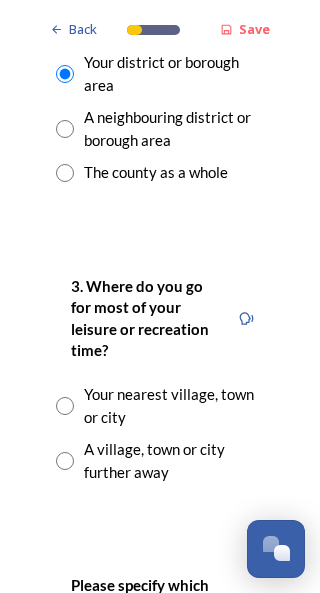 radio on "true" 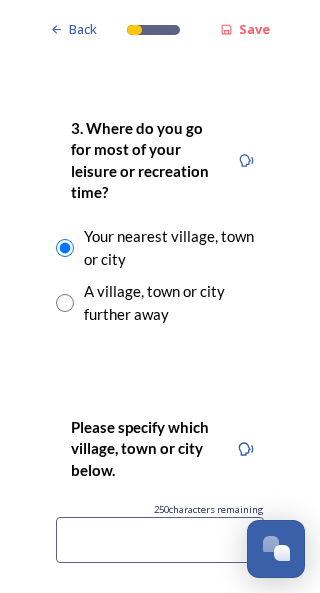 scroll, scrollTop: 1566, scrollLeft: 0, axis: vertical 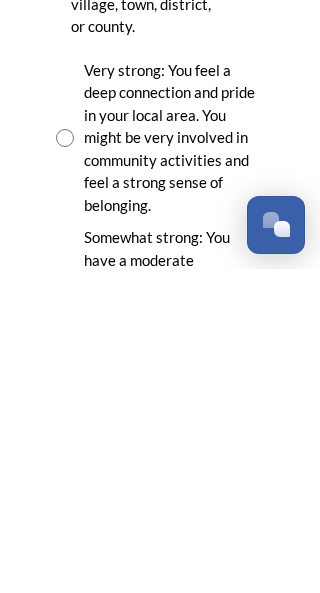 type on "Horsham" 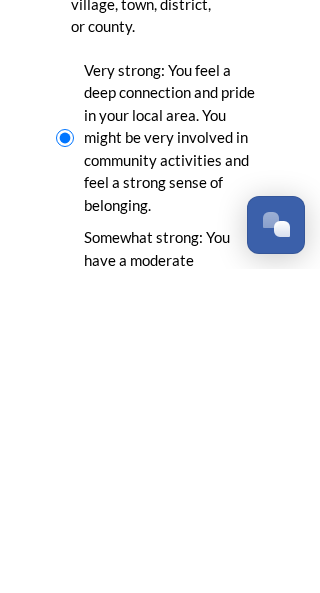 scroll, scrollTop: 93, scrollLeft: 0, axis: vertical 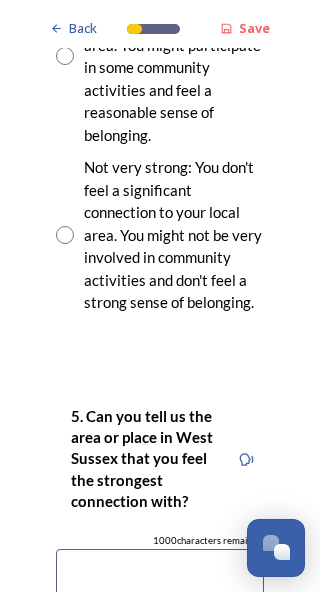 click at bounding box center (160, 583) 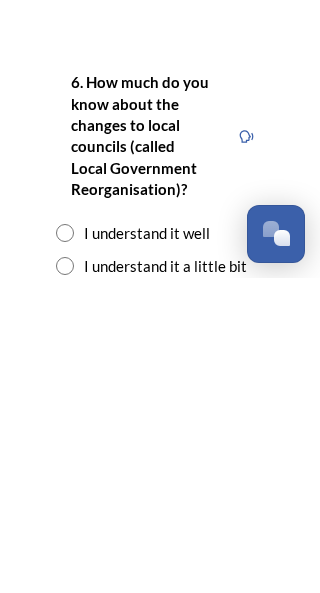 scroll, scrollTop: 3041, scrollLeft: 0, axis: vertical 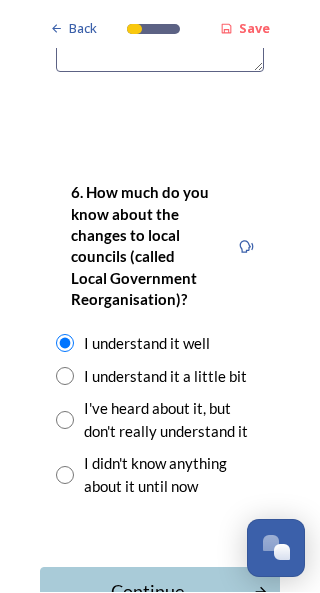 click on "Continue" at bounding box center [147, 592] 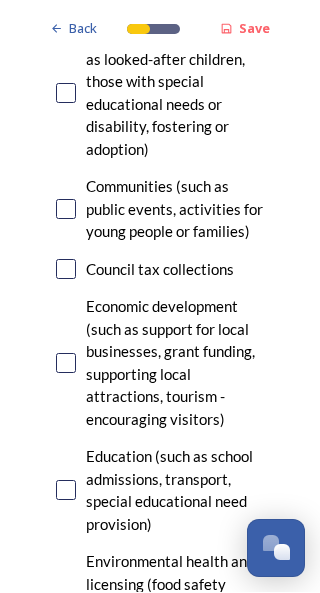 scroll, scrollTop: 491, scrollLeft: 0, axis: vertical 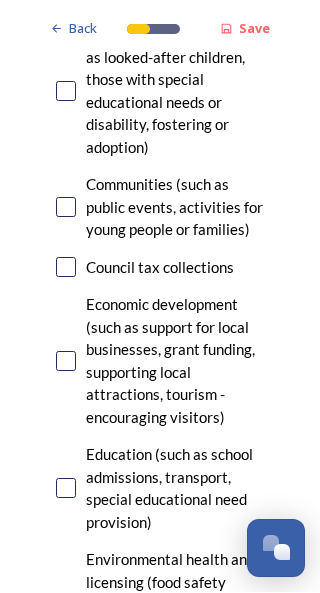 click on "Education (such as school admissions, transport, special educational need provision)" at bounding box center (175, 489) 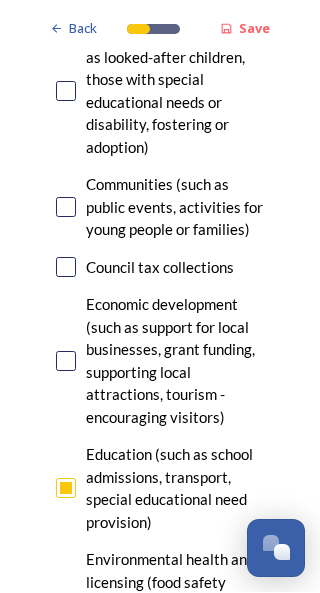 checkbox on "true" 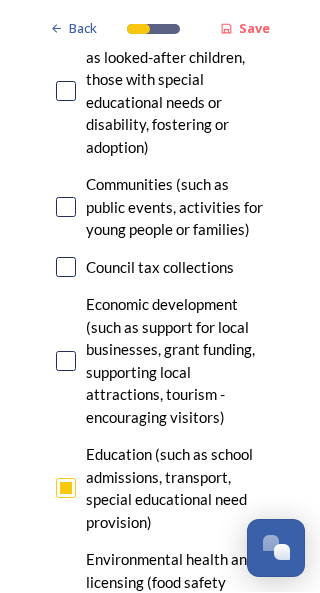click at bounding box center (66, 362) 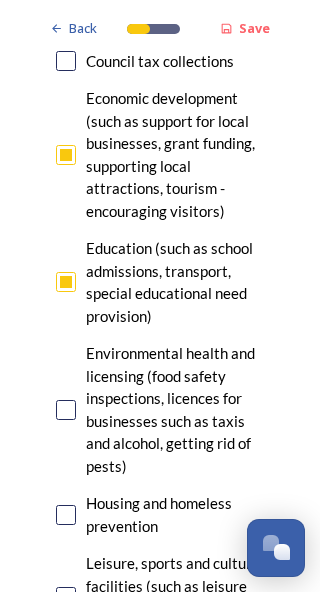 scroll, scrollTop: 702, scrollLeft: 0, axis: vertical 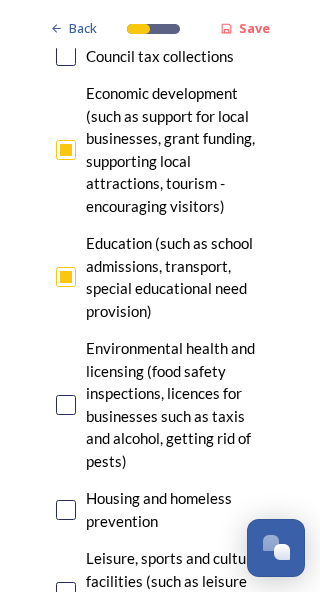 click at bounding box center (66, 406) 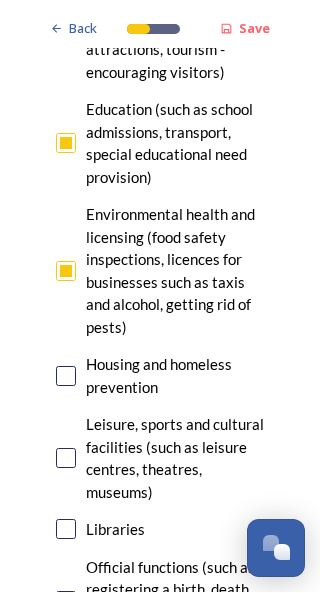 scroll, scrollTop: 843, scrollLeft: 0, axis: vertical 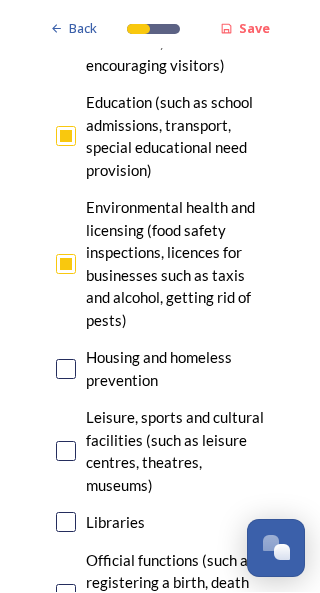 click at bounding box center [66, 370] 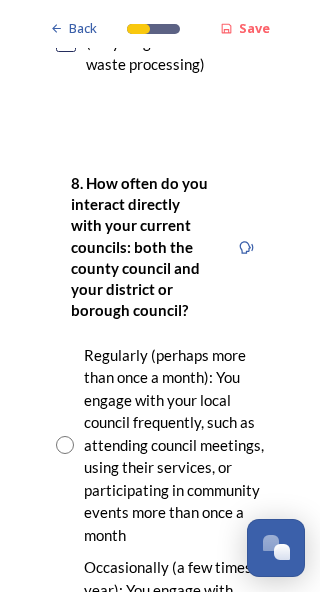 scroll, scrollTop: 2156, scrollLeft: 0, axis: vertical 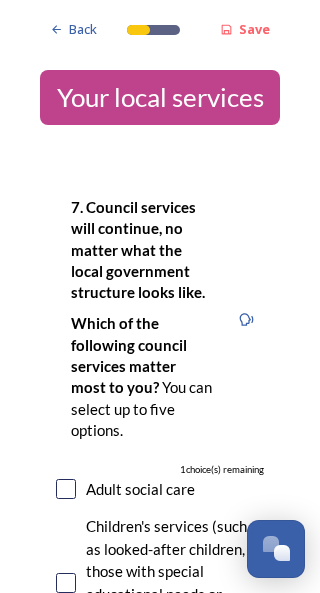 click on "﻿﻿Which of the following council services matter most to you?  You can select up to five options." at bounding box center (142, 377) 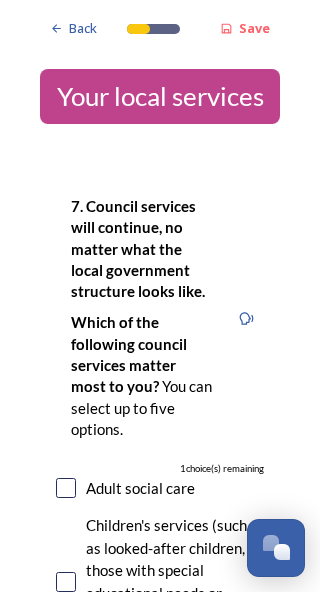 scroll, scrollTop: 73, scrollLeft: 0, axis: vertical 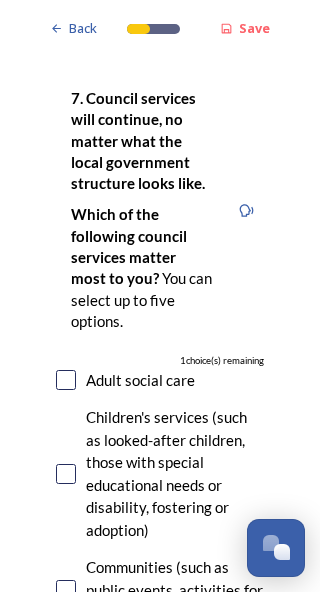 click on "Adult social care" at bounding box center [160, 381] 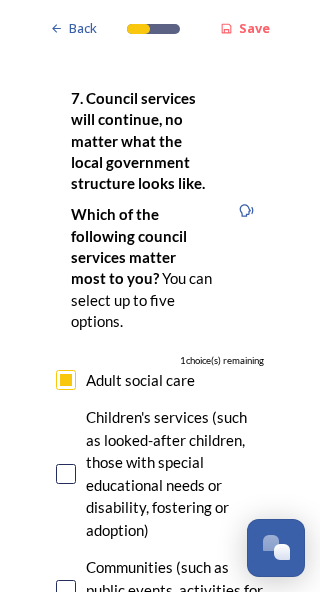 checkbox on "true" 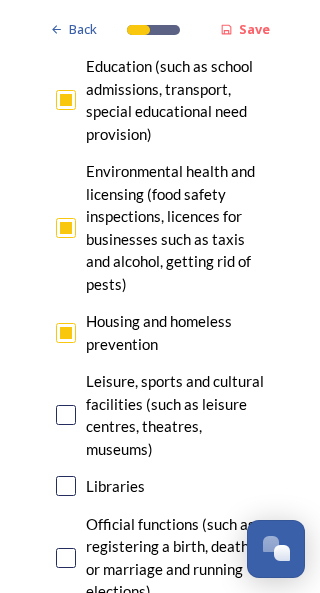 scroll, scrollTop: 882, scrollLeft: 0, axis: vertical 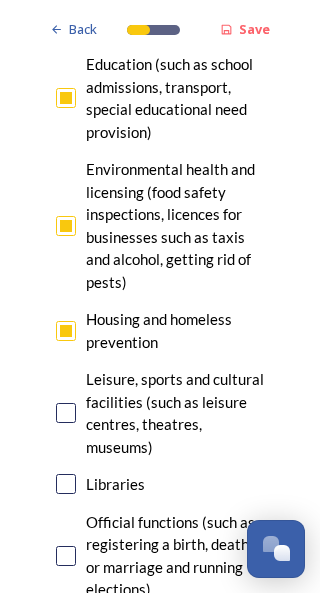 click on "Leisure, sports and cultural facilities (such as leisure centres, theatres, museums)" at bounding box center [160, 413] 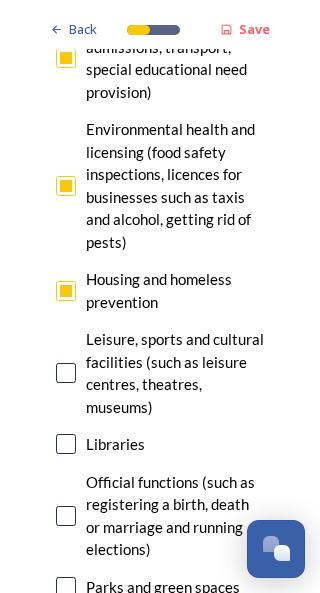 scroll, scrollTop: 937, scrollLeft: 0, axis: vertical 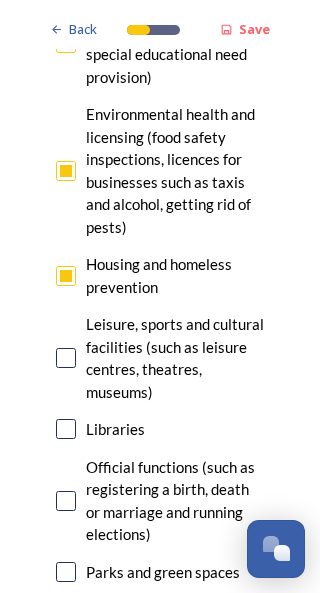 click on "7. Council services will continue, no matter what the local government structure looks like.  ﻿﻿Which of the following council services matter most to you?  You can select up to five options. 0  choice(s) remaining Adult social care   Children's services (such as looked-after children, those with special educational needs or disability, fostering or adoption) Communities (such as public events, activities for young people or families) Council tax collections Economic development (such as support for local businesses, grant funding, supporting local attractions, tourism - encouraging visitors)  Education (such as school admissions, transport, special educational need provision)  Environmental health and licensing (food safety inspections, licences for businesses such as taxis and alcohol, getting rid of pests) Housing and homeless prevention Leisure, sports and cultural facilities (such as leisure centres, theatres, museums) Libraries Parks and green spaces Public safety Trading standards" at bounding box center (160, 279) 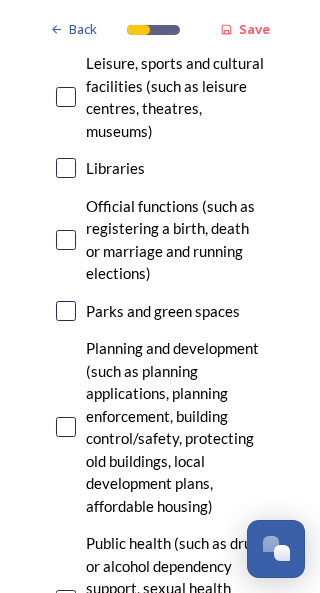 scroll, scrollTop: 1201, scrollLeft: 0, axis: vertical 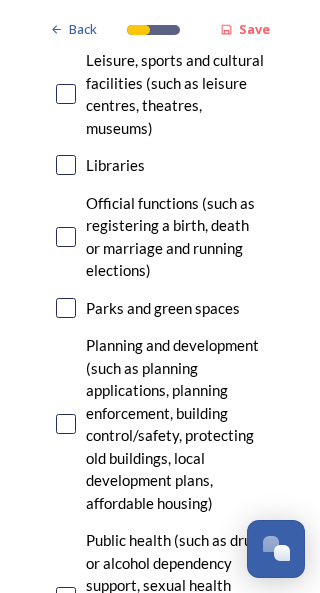 click at bounding box center (66, 424) 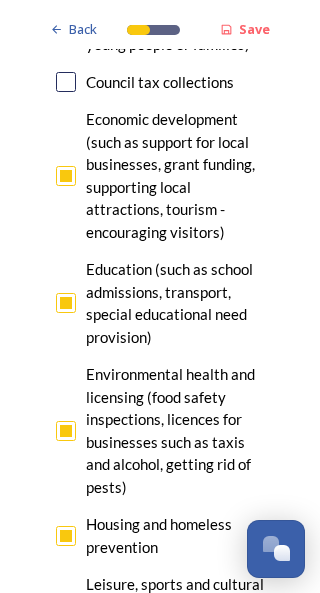 scroll, scrollTop: 677, scrollLeft: 0, axis: vertical 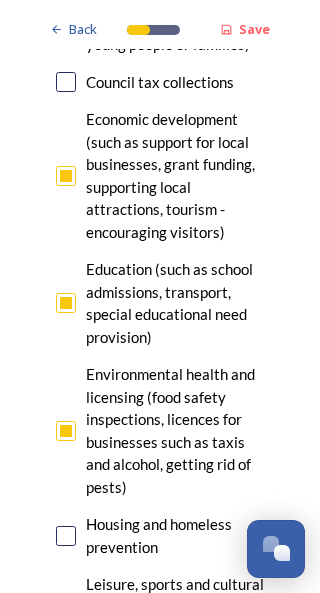 click at bounding box center [66, 536] 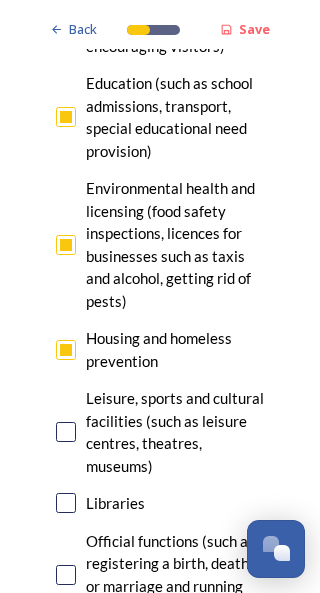 scroll, scrollTop: 865, scrollLeft: 0, axis: vertical 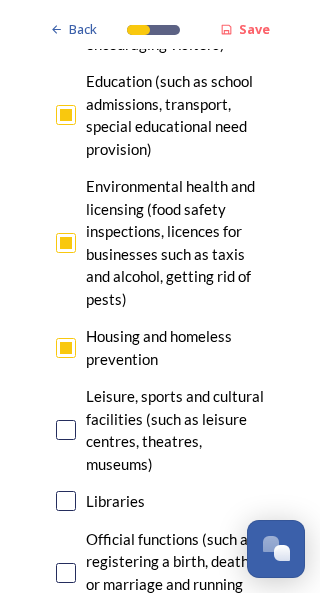 click at bounding box center [66, 430] 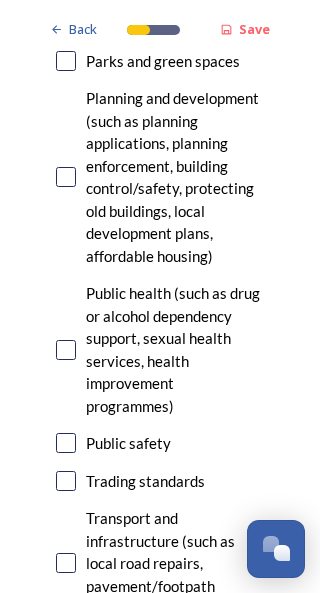 scroll, scrollTop: 1451, scrollLeft: 0, axis: vertical 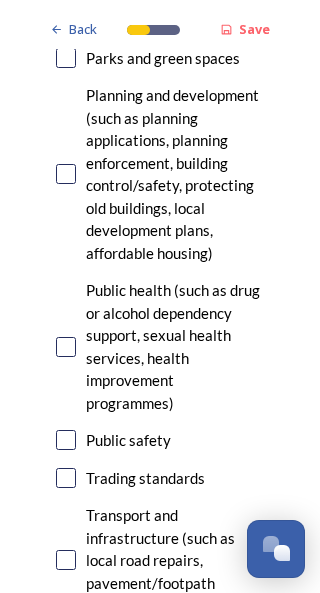 click on "Public safety" at bounding box center (160, 440) 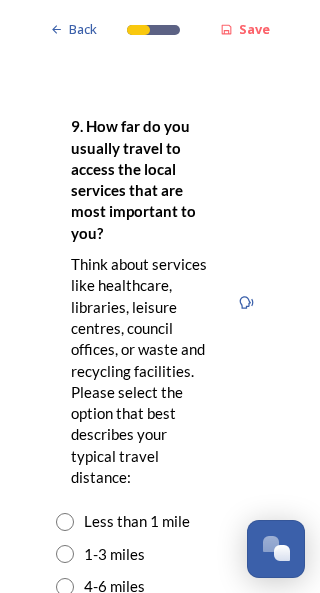 scroll, scrollTop: 3059, scrollLeft: 0, axis: vertical 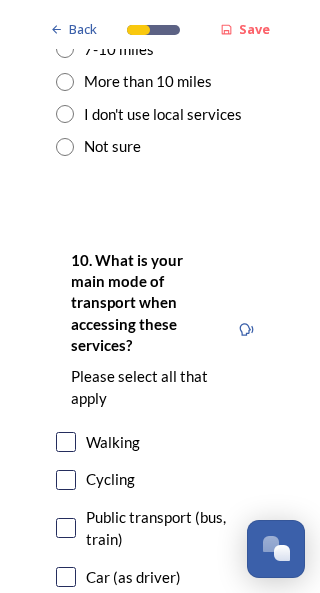 click at bounding box center (66, 615) 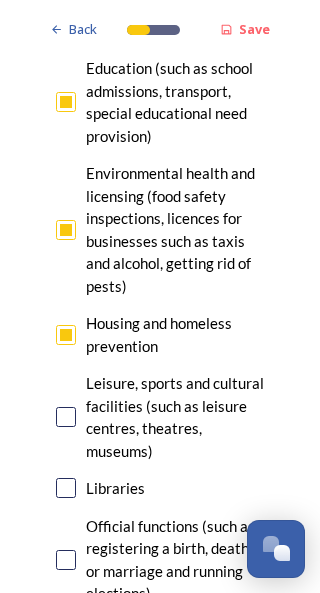 scroll, scrollTop: 878, scrollLeft: 0, axis: vertical 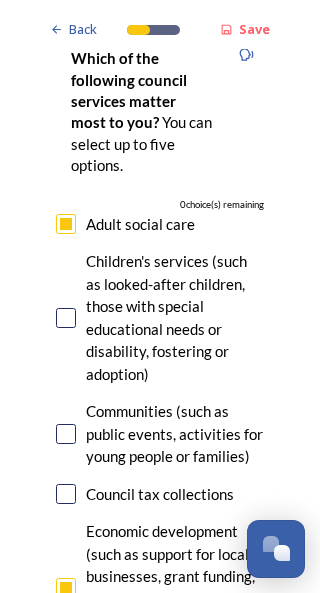 click at bounding box center [66, 224] 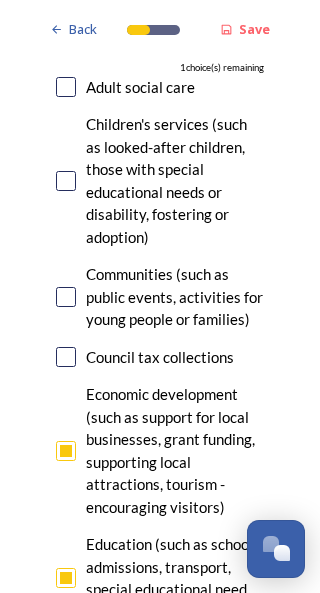scroll, scrollTop: 398, scrollLeft: 0, axis: vertical 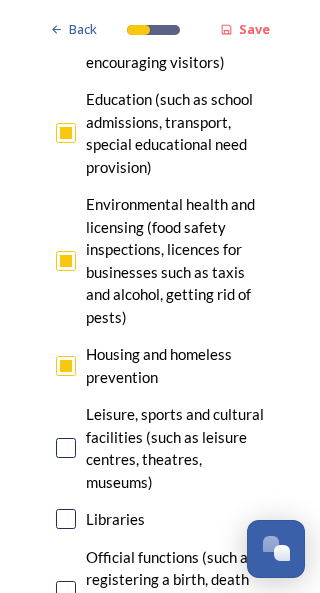 click on "Leisure, sports and cultural facilities (such as leisure centres, theatres, museums)" at bounding box center (160, 448) 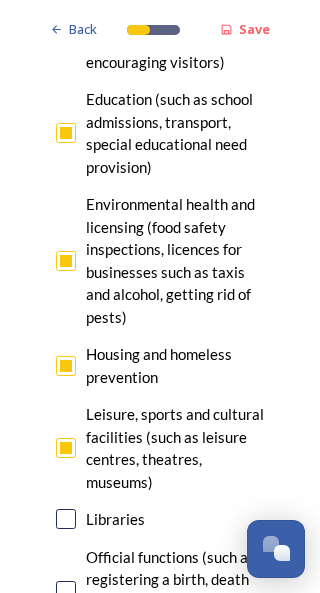 checkbox on "true" 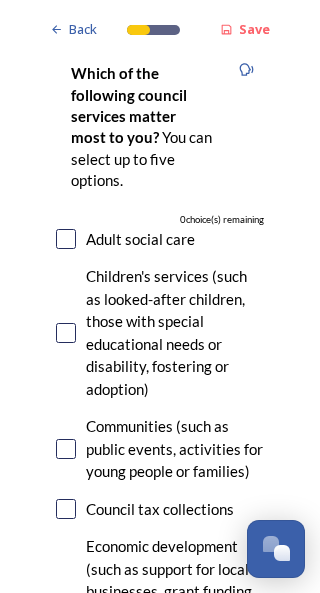 scroll, scrollTop: 256, scrollLeft: 0, axis: vertical 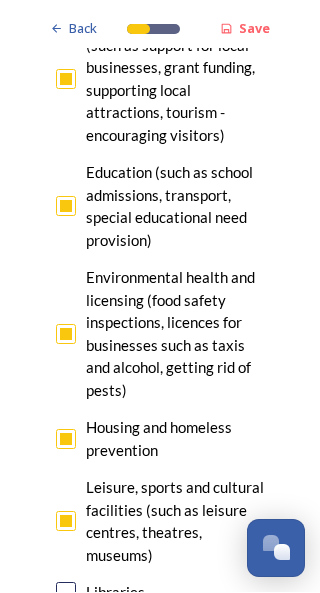 click on "Housing and homeless prevention" at bounding box center (160, 439) 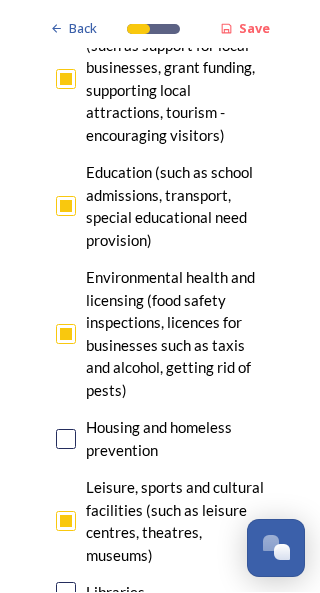 checkbox on "false" 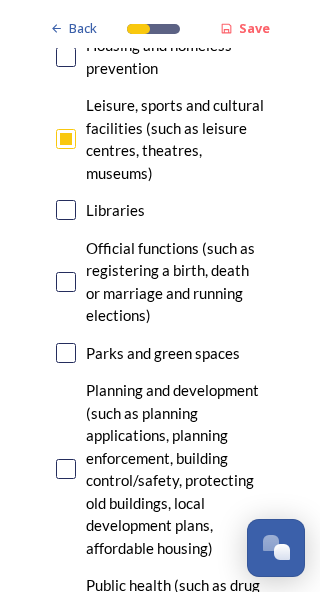scroll, scrollTop: 1156, scrollLeft: 0, axis: vertical 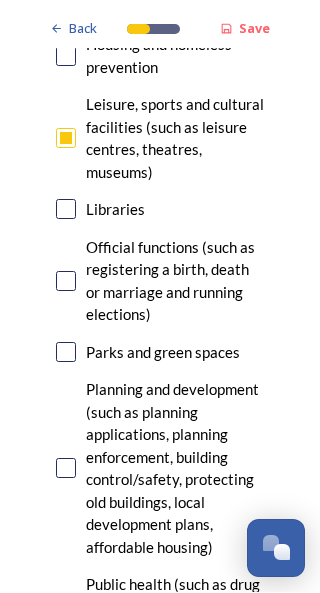 click at bounding box center (66, 469) 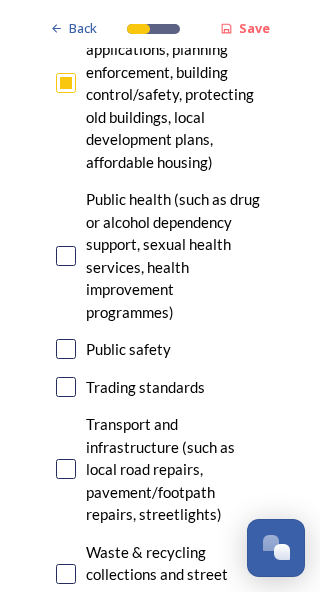 scroll, scrollTop: 1542, scrollLeft: 0, axis: vertical 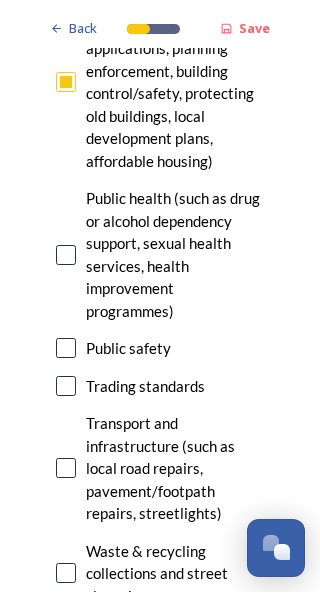 click at bounding box center [66, 469] 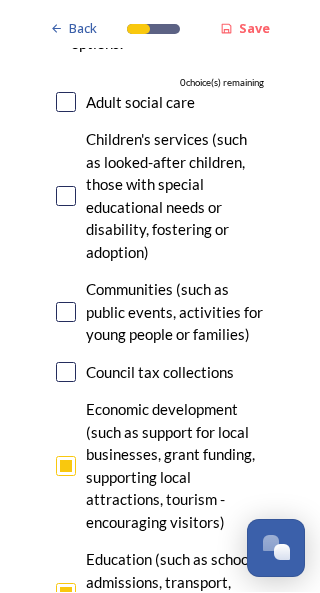 scroll, scrollTop: 389, scrollLeft: 0, axis: vertical 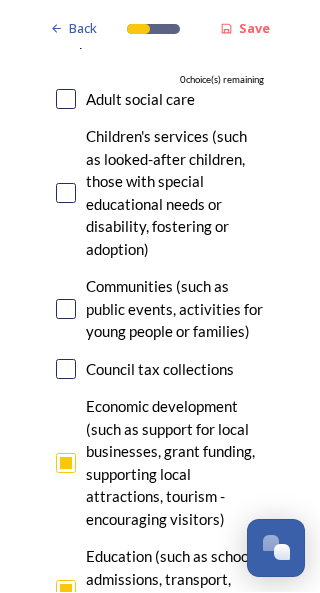 click on "Economic development (such as support for local businesses, grant funding, supporting local attractions, tourism - encouraging visitors)" at bounding box center (160, 463) 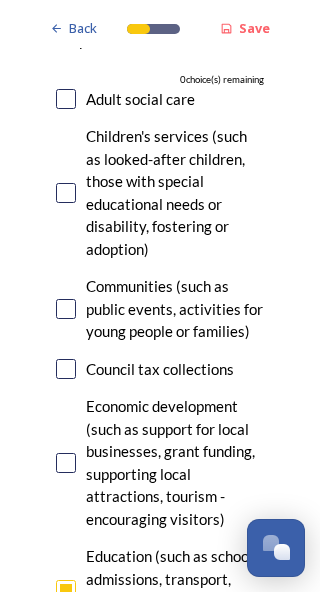 checkbox on "false" 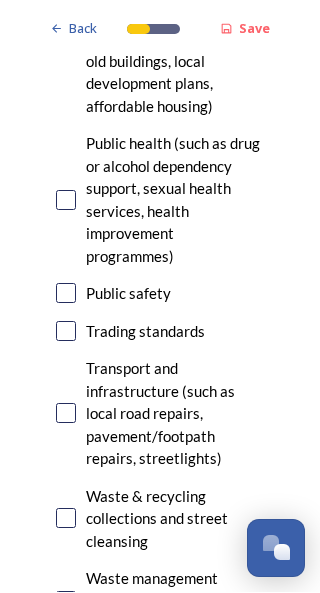 scroll, scrollTop: 1596, scrollLeft: 0, axis: vertical 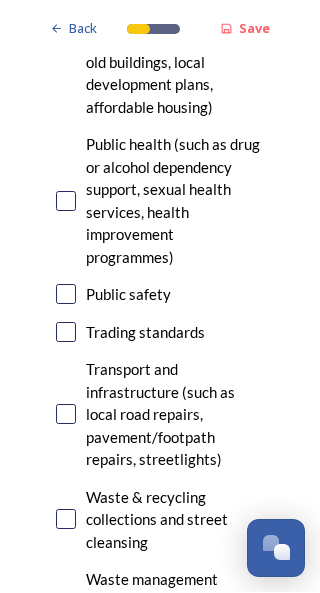 click at bounding box center [66, 603] 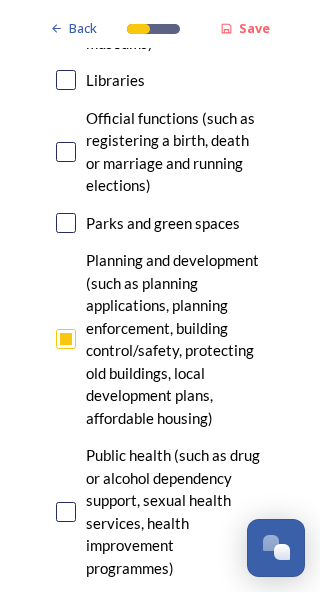 scroll, scrollTop: 1293, scrollLeft: 0, axis: vertical 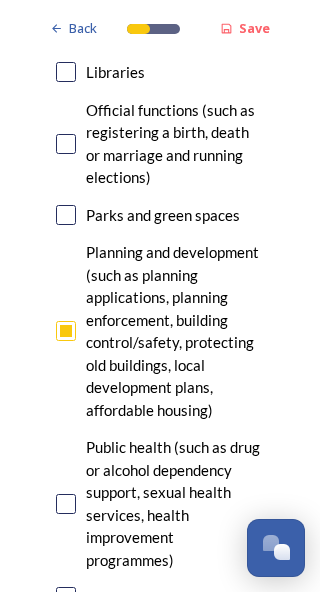 click at bounding box center [66, 505] 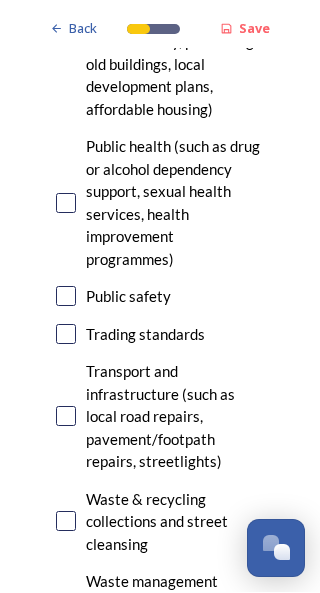 scroll, scrollTop: 1594, scrollLeft: 0, axis: vertical 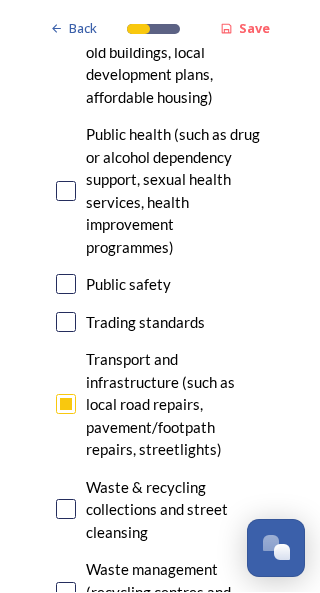 click on "Waste management (recycling centres and waste processing)" at bounding box center [160, 593] 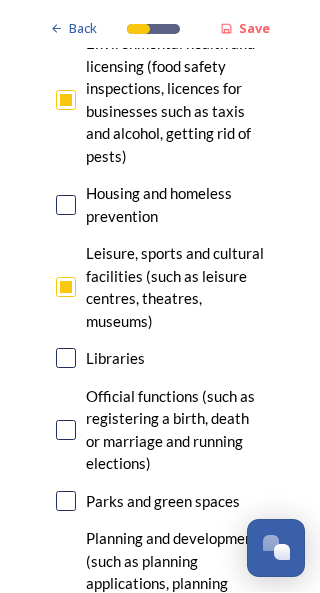scroll, scrollTop: 1007, scrollLeft: 0, axis: vertical 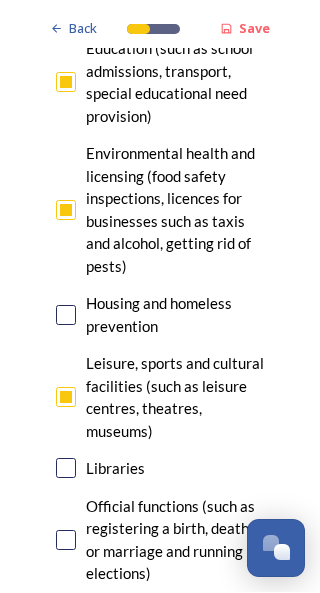 click at bounding box center (66, 398) 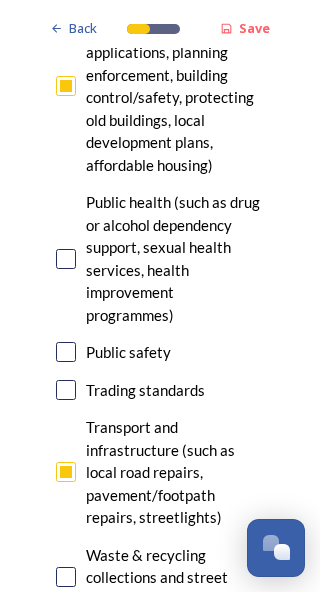 scroll, scrollTop: 1536, scrollLeft: 0, axis: vertical 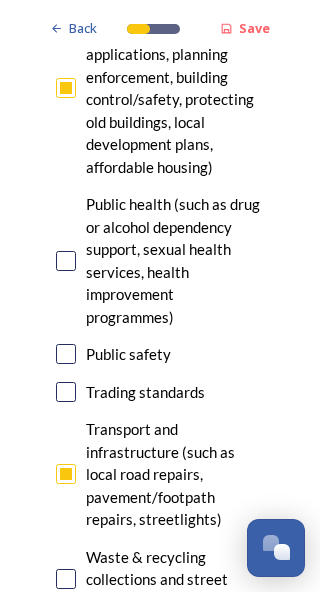 click on "7. Council services will continue, no matter what the local government structure looks like.  ﻿﻿Which of the following council services matter most to you?  You can select up to five options. 1  choice(s) remaining Adult social care   Children's services (such as looked-after children, those with special educational needs or disability, fostering or adoption) Communities (such as public events, activities for young people or families) Council tax collections Economic development (such as support for local businesses, grant funding, supporting local attractions, tourism - encouraging visitors)  Education (such as school admissions, transport, special educational need provision)  Environmental health and licensing (food safety inspections, licences for businesses such as taxis and alcohol, getting rid of pests) Housing and homeless prevention Leisure, sports and cultural facilities (such as leisure centres, theatres, museums) Libraries Parks and green spaces Public safety Trading standards" at bounding box center (160, -320) 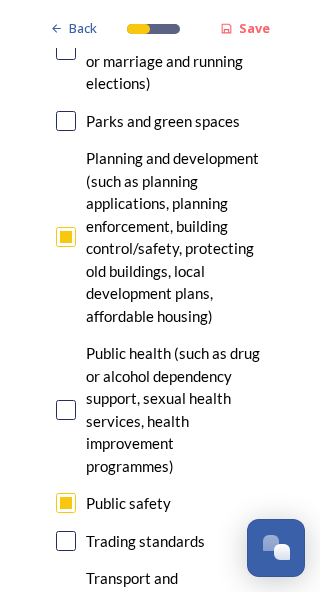 scroll, scrollTop: 1387, scrollLeft: 0, axis: vertical 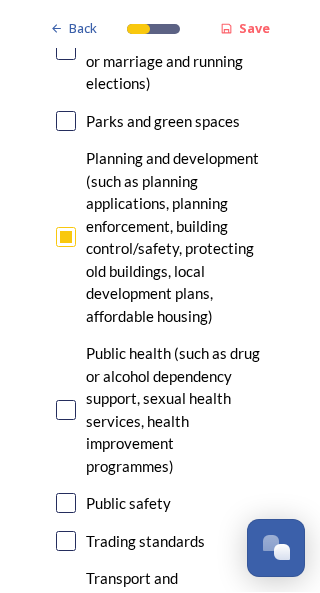 click at bounding box center (66, 411) 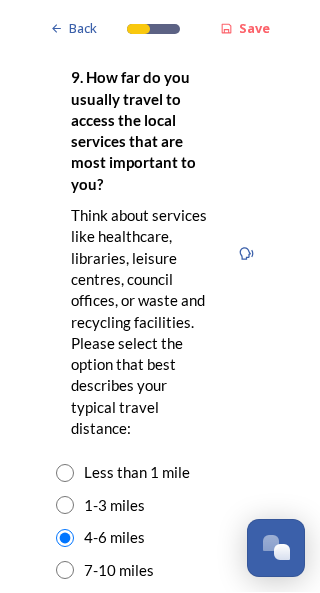 scroll, scrollTop: 3108, scrollLeft: 0, axis: vertical 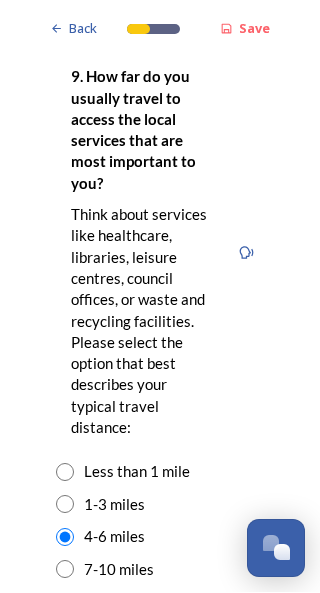 click on "7-10 miles" at bounding box center (160, 570) 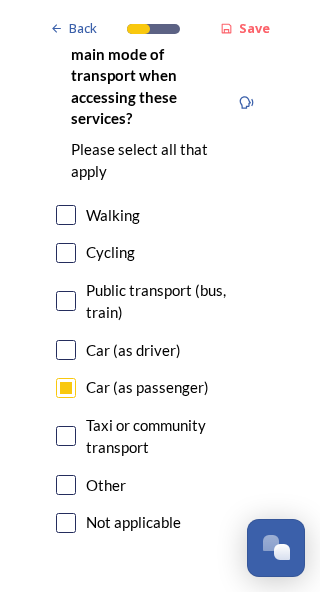 scroll, scrollTop: 3854, scrollLeft: 0, axis: vertical 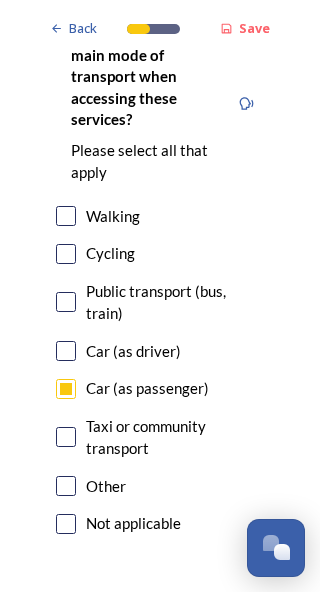 click on "Continue" at bounding box center [147, 635] 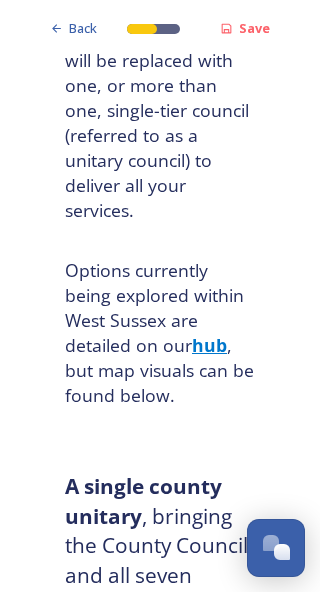 scroll, scrollTop: 387, scrollLeft: 0, axis: vertical 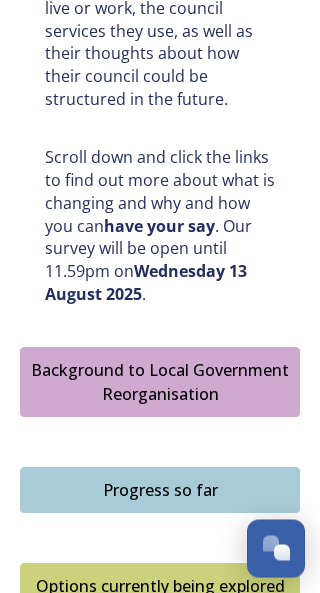 click on "Background to Local Government Reorganisation" at bounding box center [160, 383] 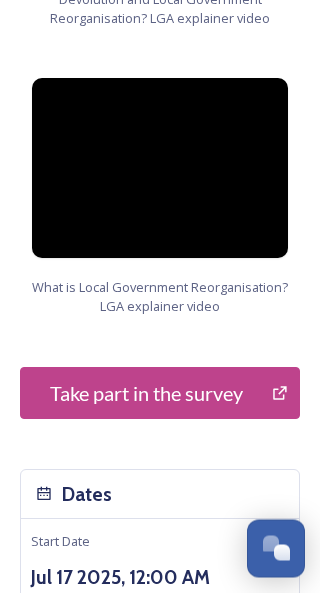 scroll, scrollTop: 3215, scrollLeft: 0, axis: vertical 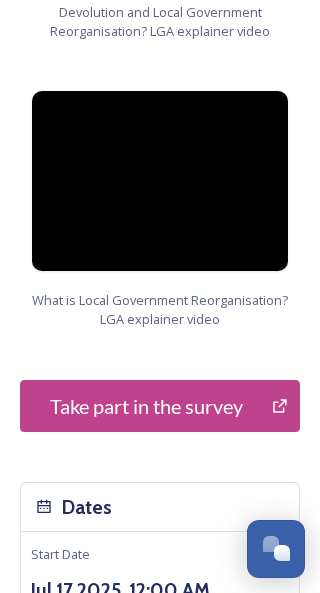 click on "Take part in the survey" at bounding box center (146, 406) 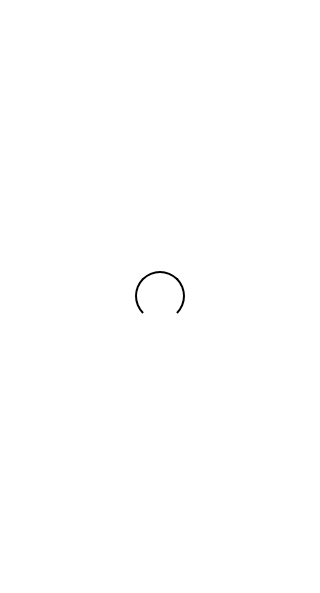 scroll, scrollTop: 1, scrollLeft: 0, axis: vertical 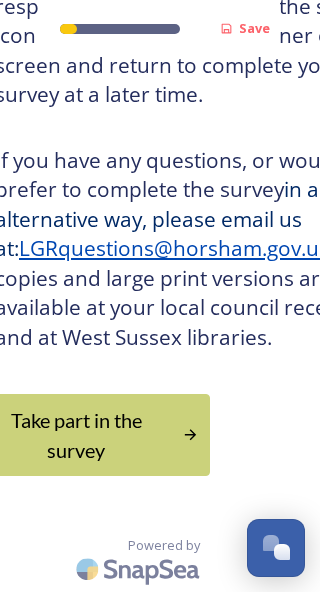 click on "Take part in the survey" at bounding box center (76, 436) 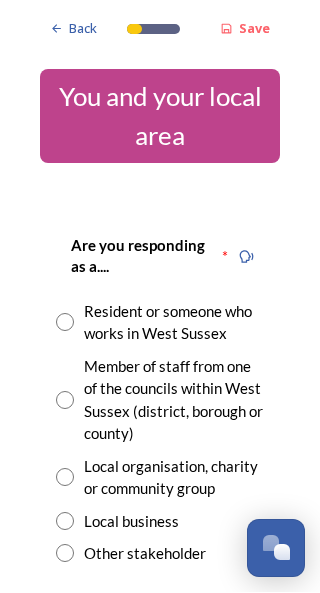 click on "Resident or someone who works in West Sussex" at bounding box center (160, 323) 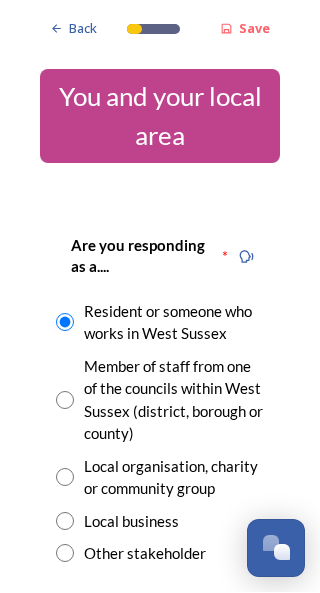 scroll, scrollTop: 1, scrollLeft: 0, axis: vertical 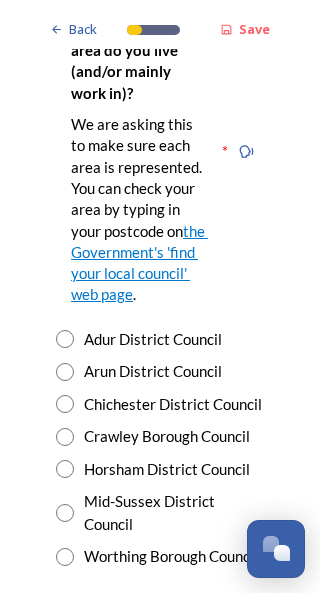click on "Horsham District Council" at bounding box center [160, 469] 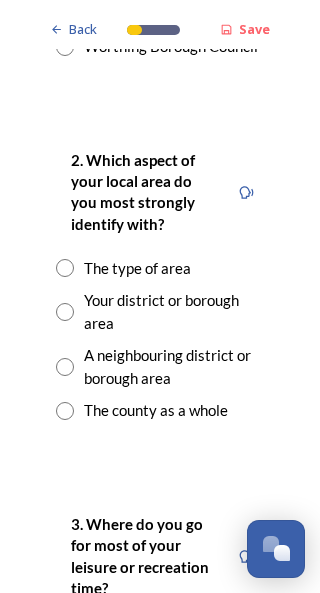 scroll, scrollTop: 1171, scrollLeft: 0, axis: vertical 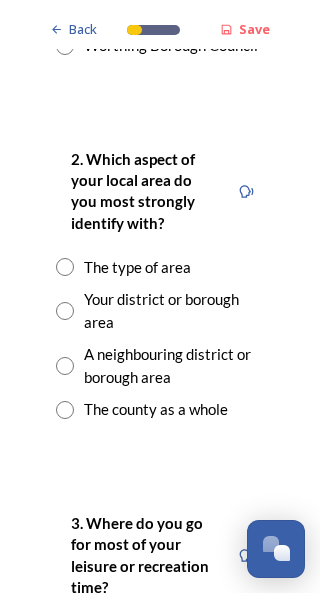 click at bounding box center [65, 311] 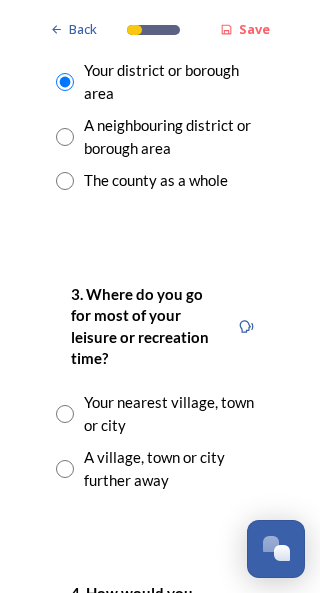 scroll, scrollTop: 1405, scrollLeft: 0, axis: vertical 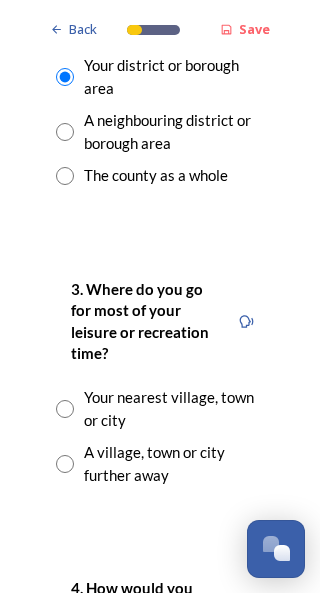 click at bounding box center [65, 464] 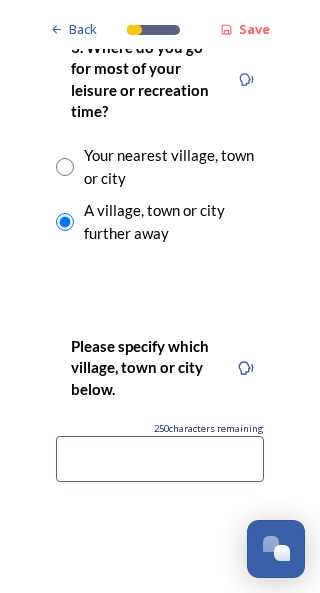 scroll, scrollTop: 1645, scrollLeft: 0, axis: vertical 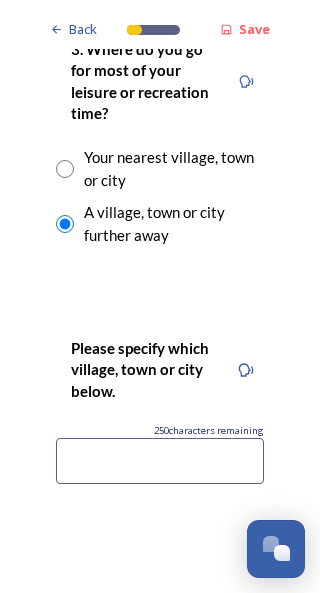 click at bounding box center (160, 461) 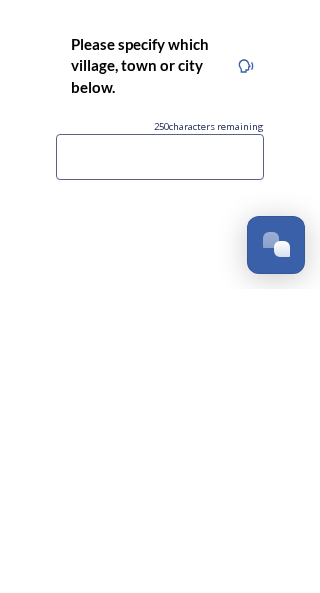 type on "H" 